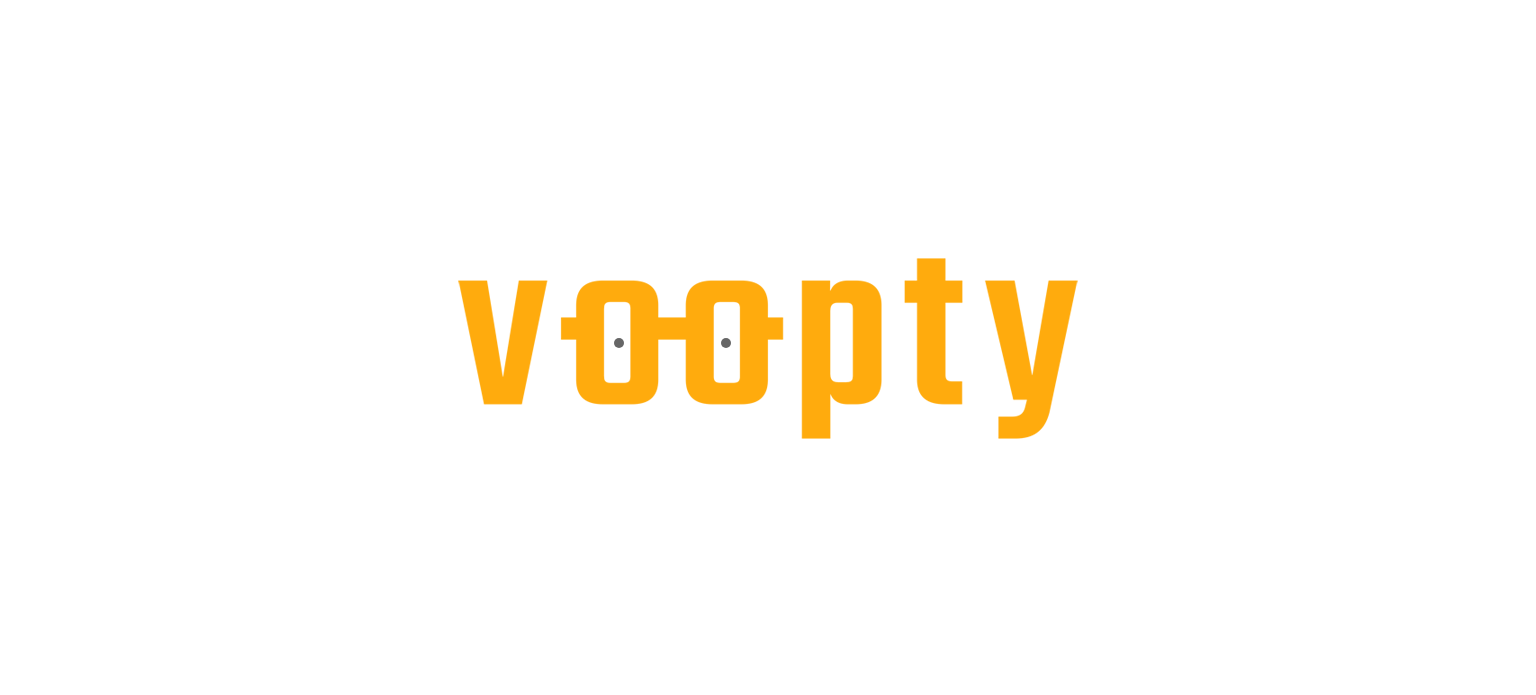 scroll, scrollTop: 0, scrollLeft: 0, axis: both 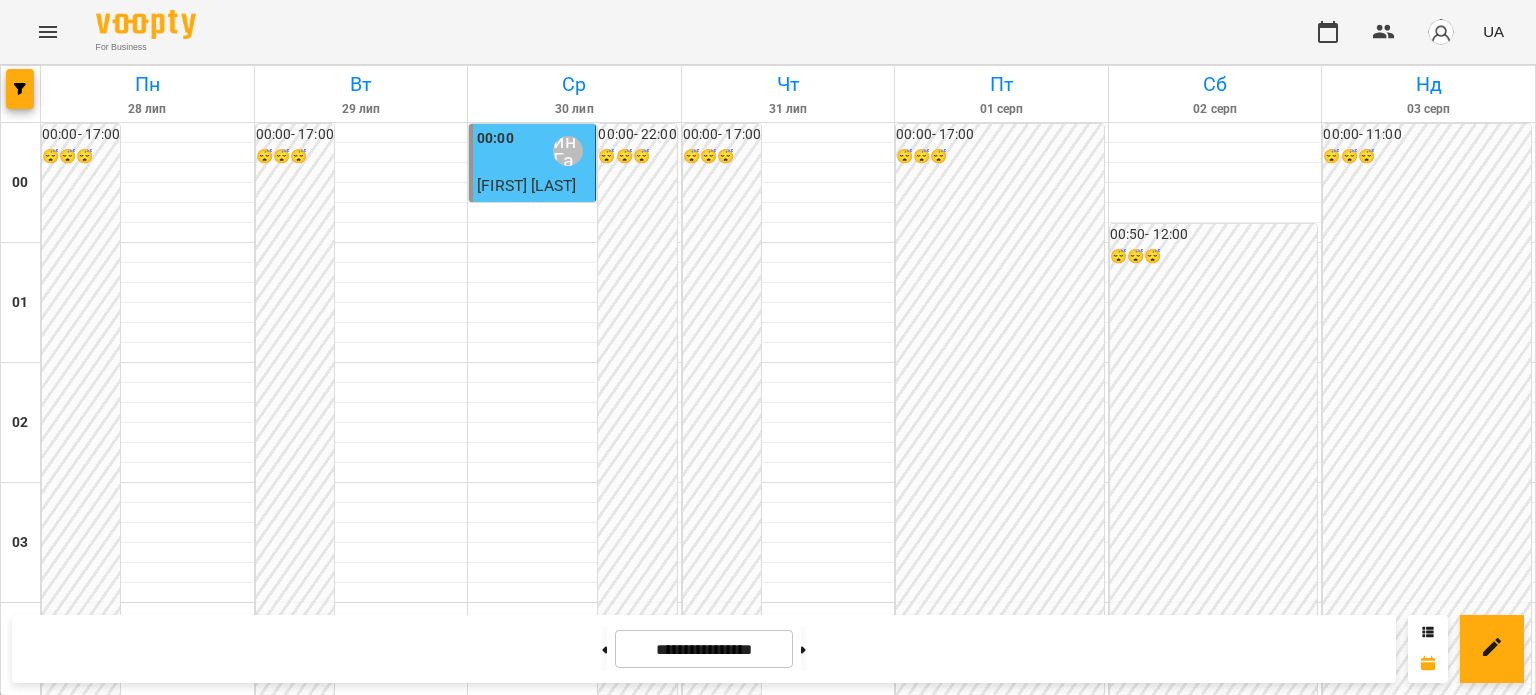 click on "[TIME] [LAST] [FIRST]" at bounding box center [1001, 2191] 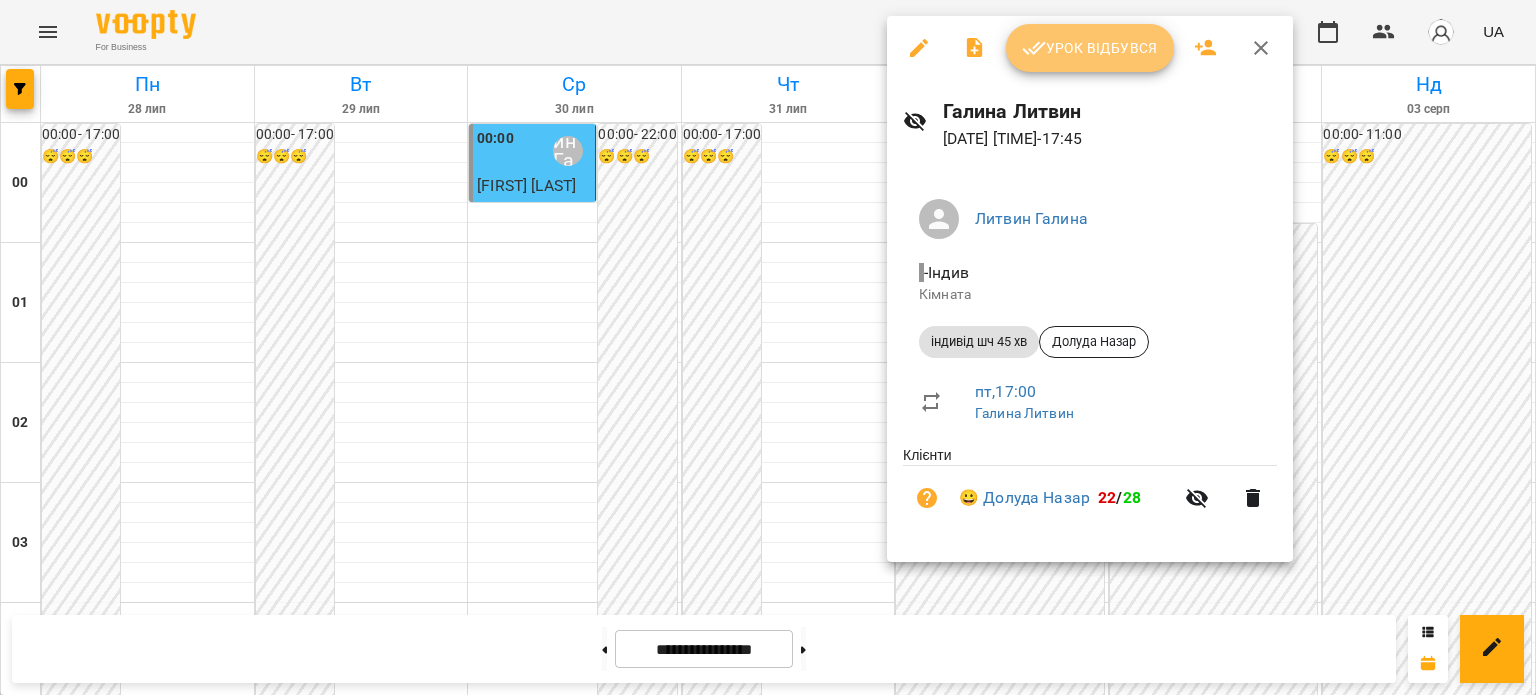 click on "Урок відбувся" at bounding box center [1090, 48] 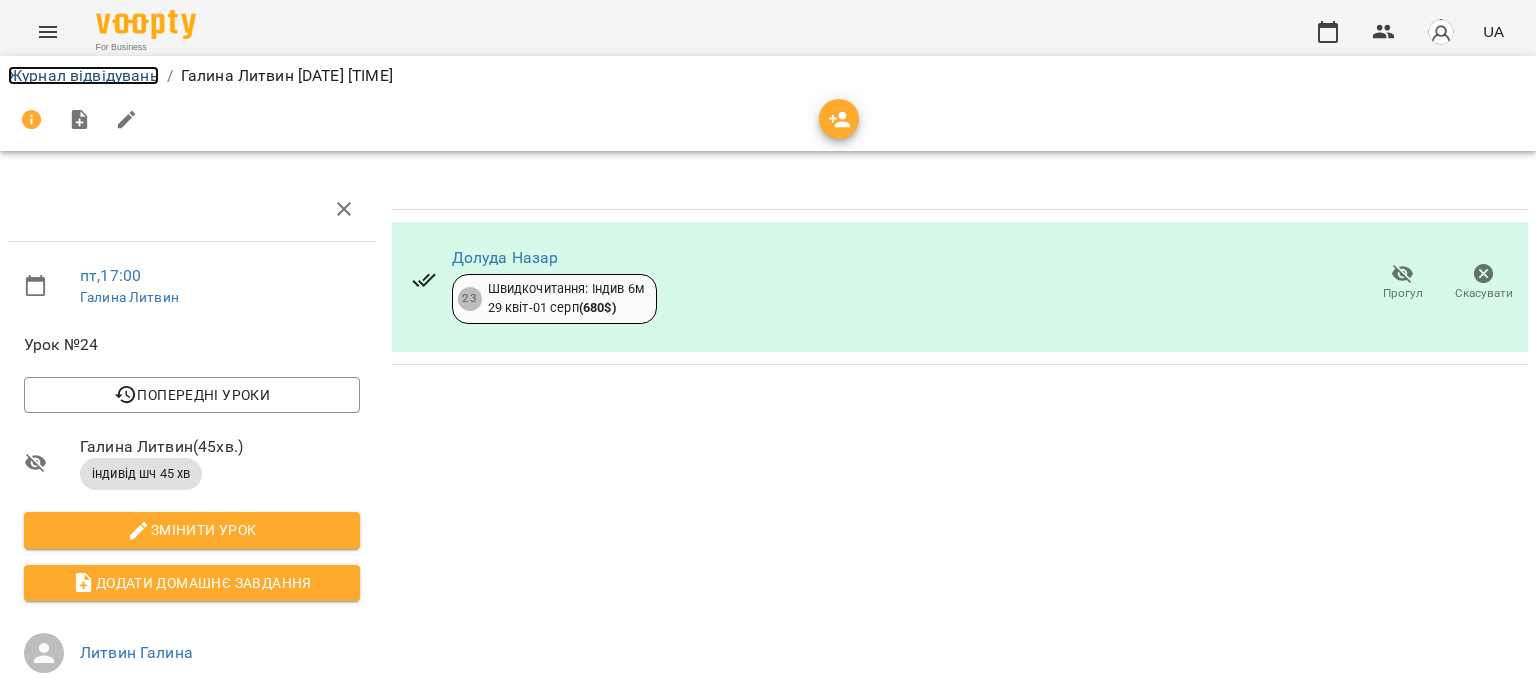 click on "Журнал відвідувань" at bounding box center [83, 75] 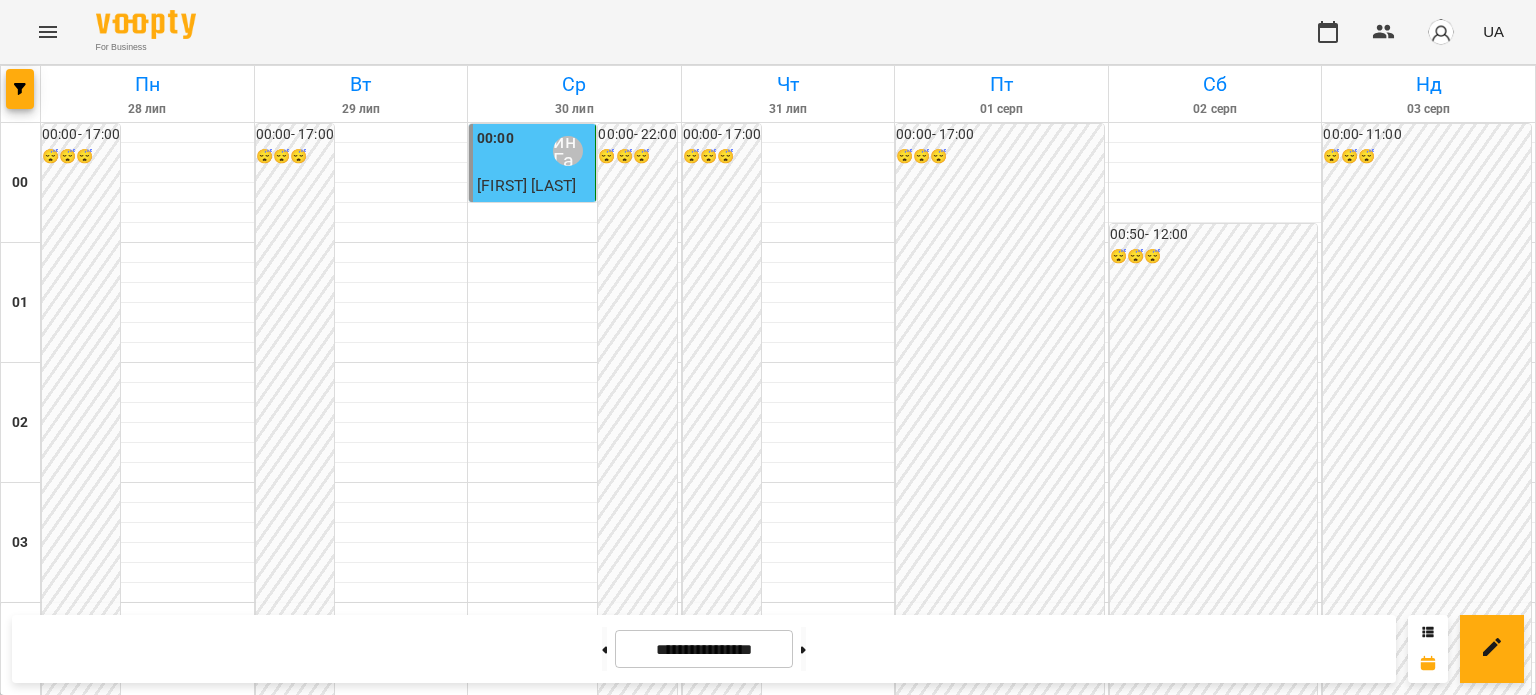 scroll, scrollTop: 1900, scrollLeft: 0, axis: vertical 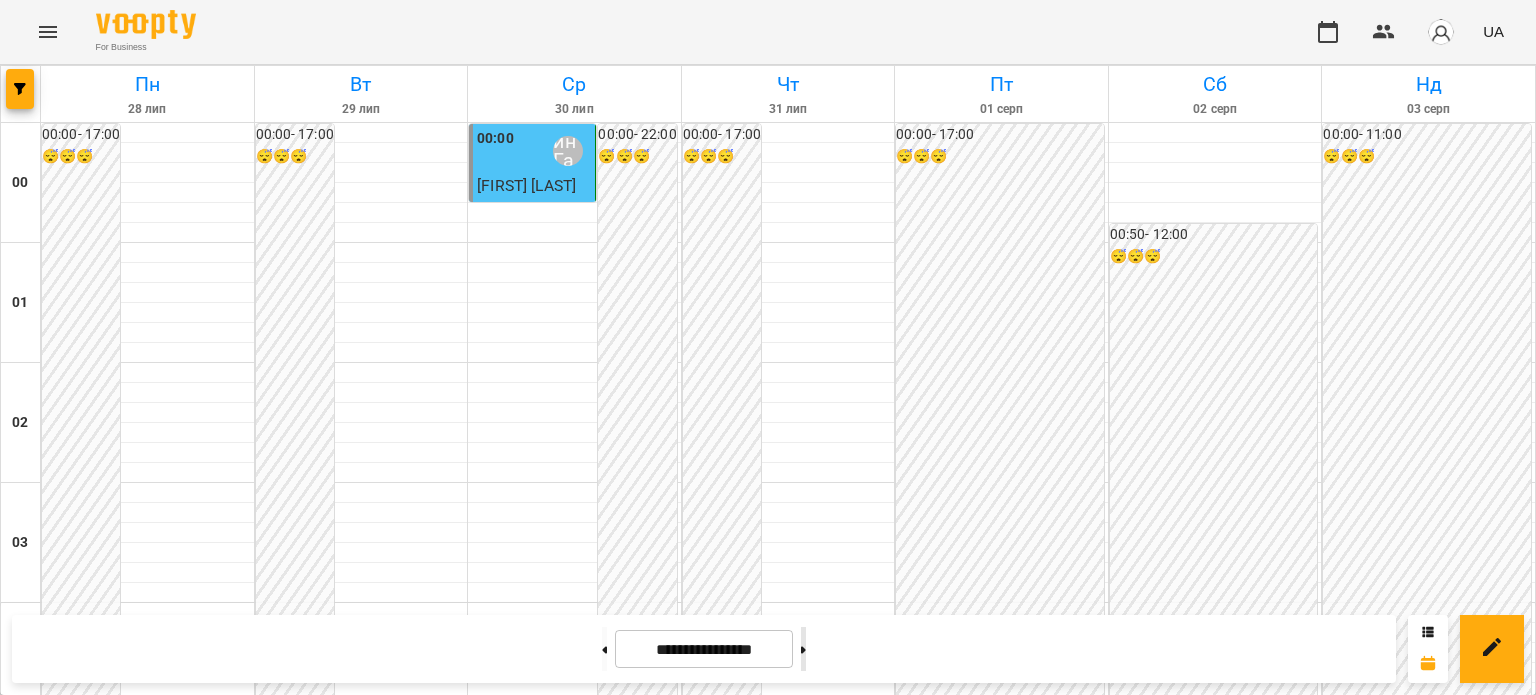 click at bounding box center [803, 649] 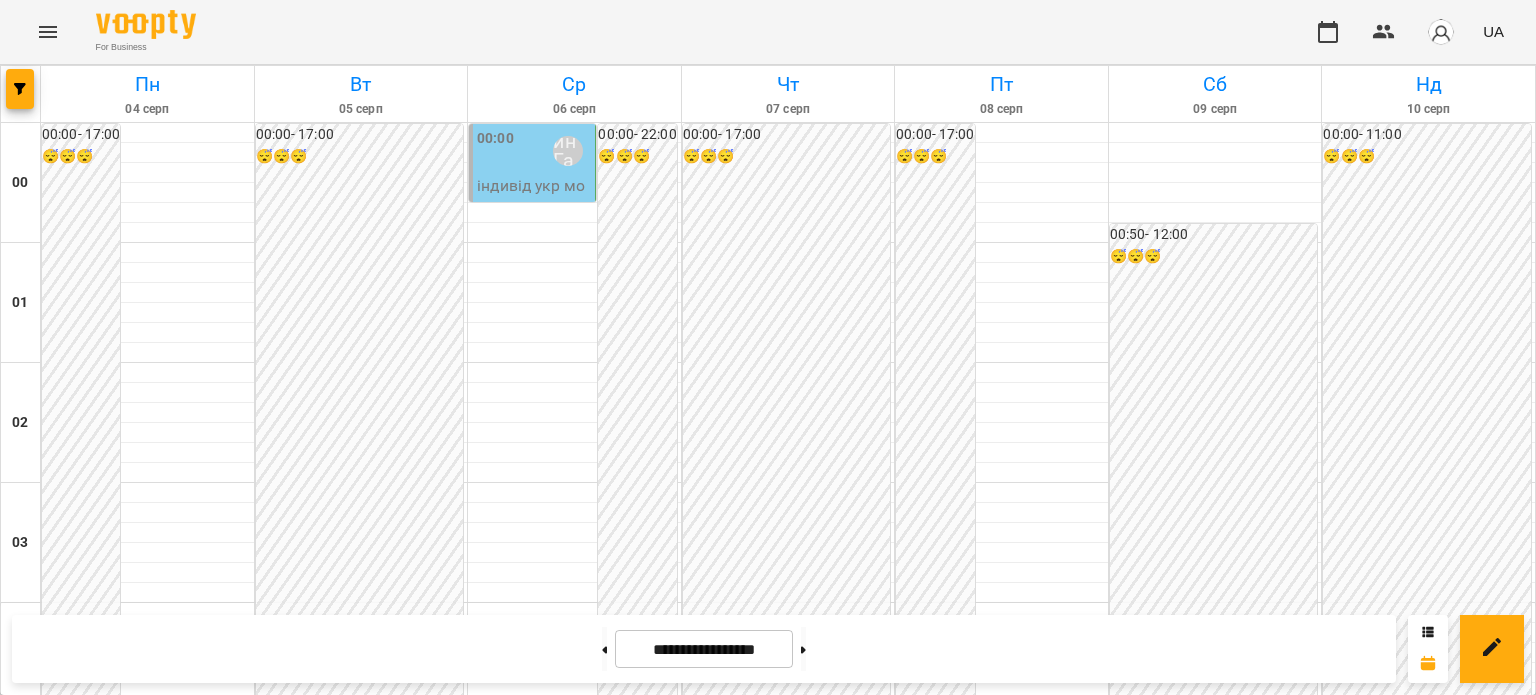 scroll, scrollTop: 2300, scrollLeft: 0, axis: vertical 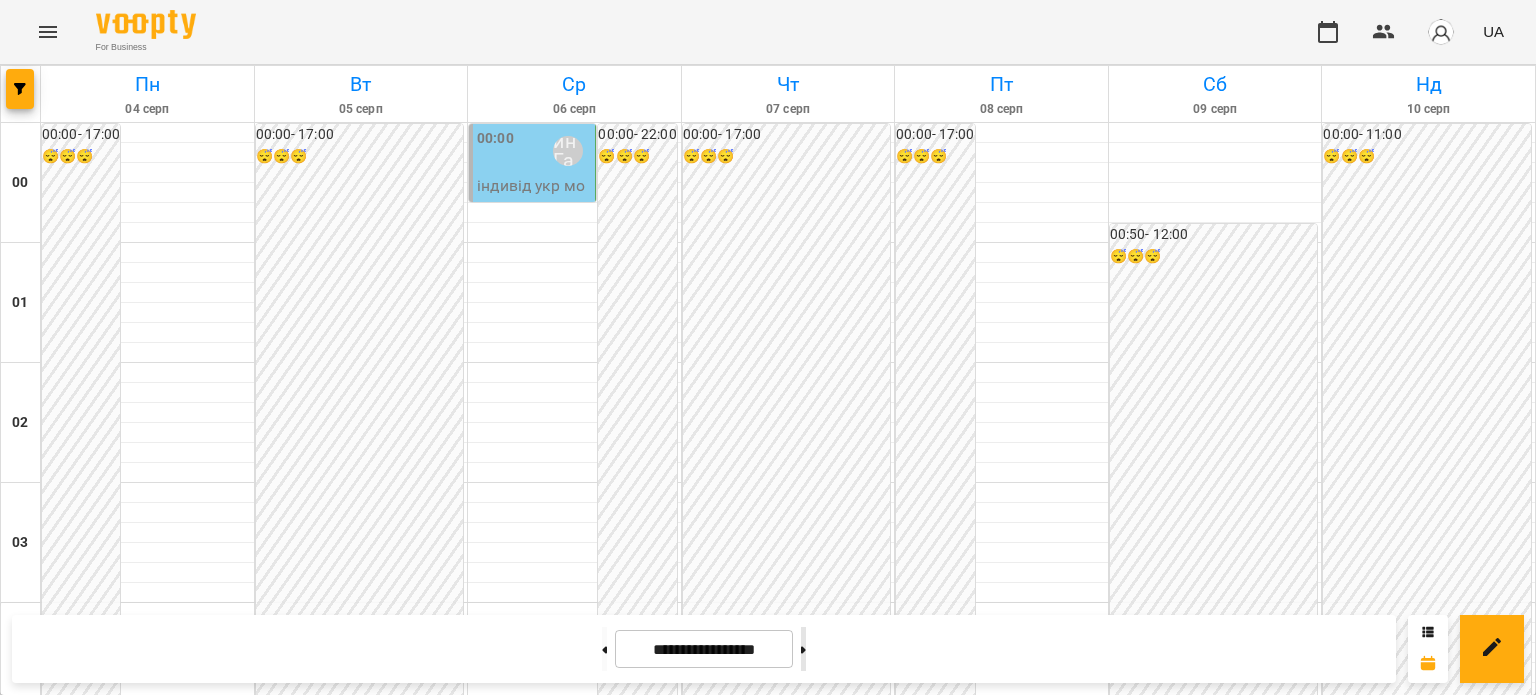 click at bounding box center (803, 649) 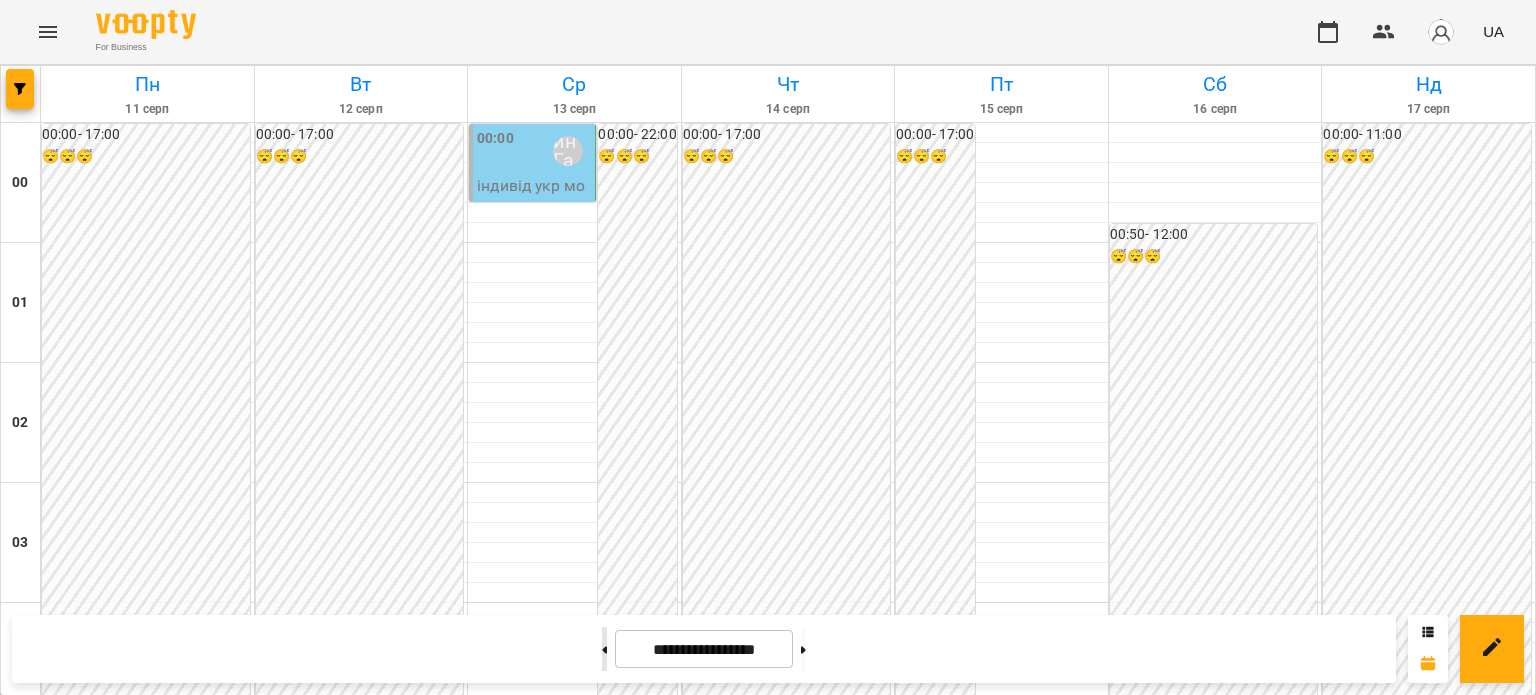click at bounding box center [604, 649] 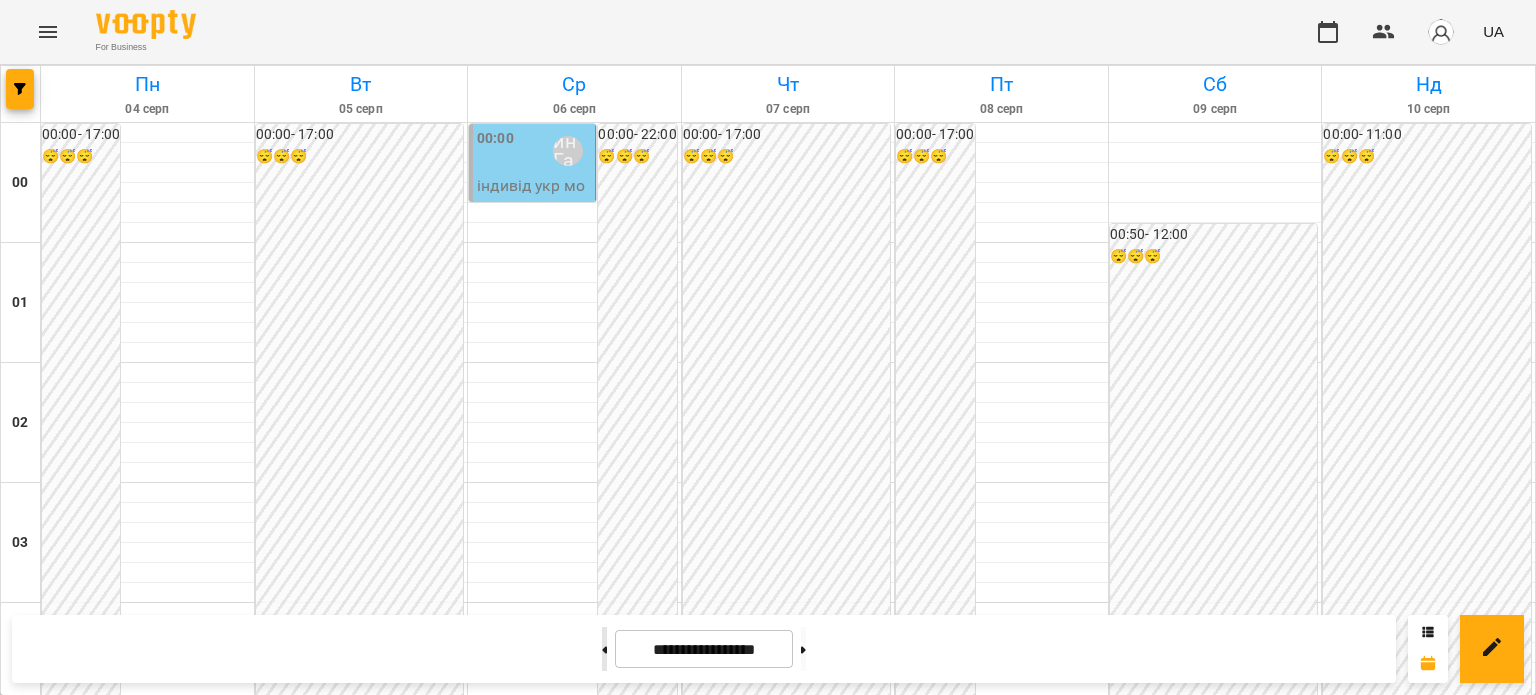 click at bounding box center (604, 649) 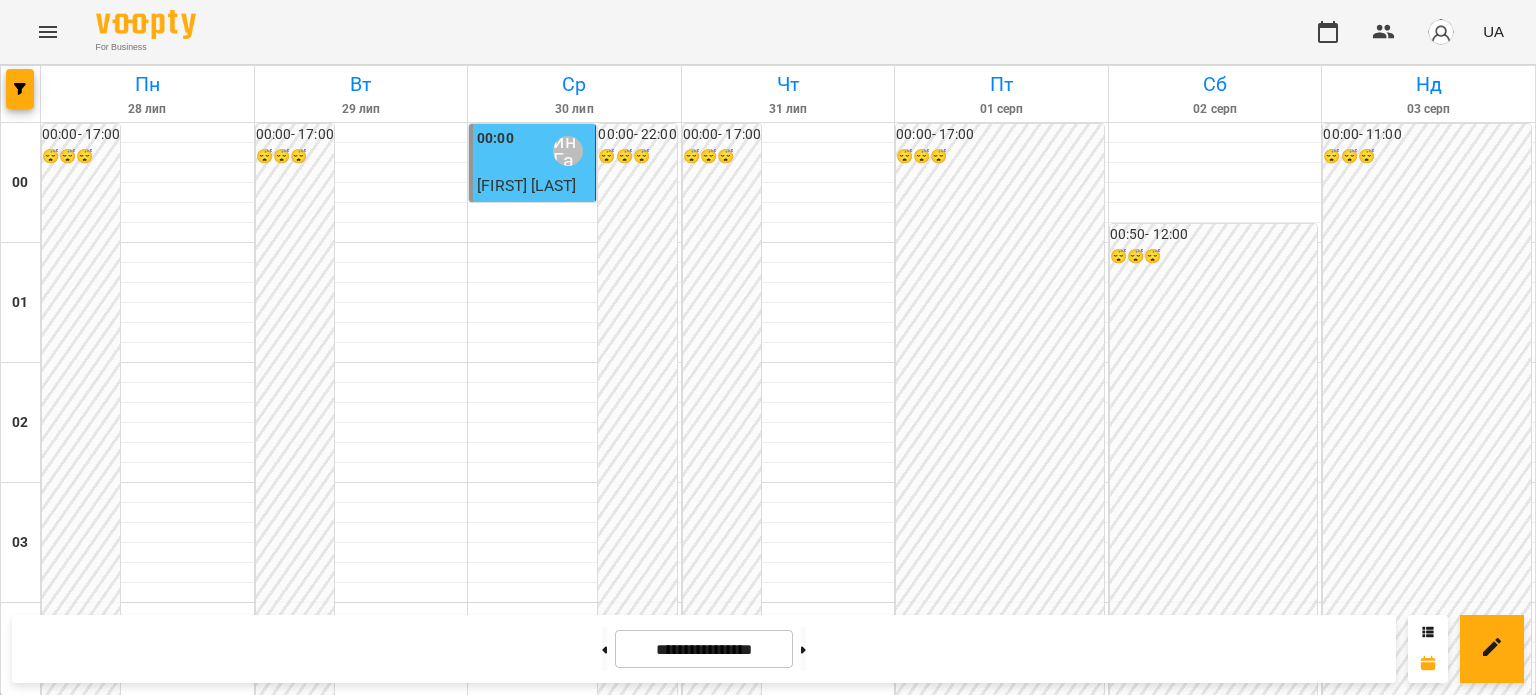 scroll, scrollTop: 1900, scrollLeft: 0, axis: vertical 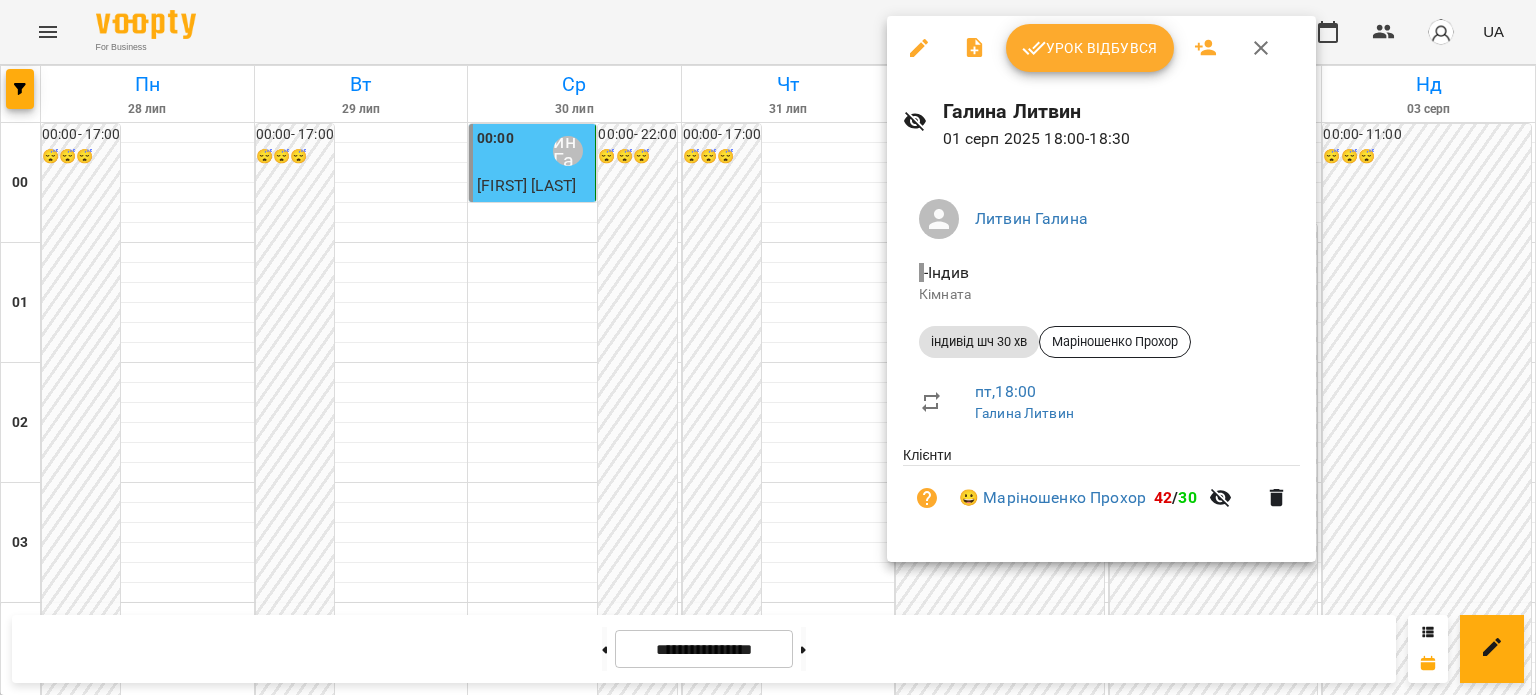 click on "Урок відбувся" at bounding box center (1090, 48) 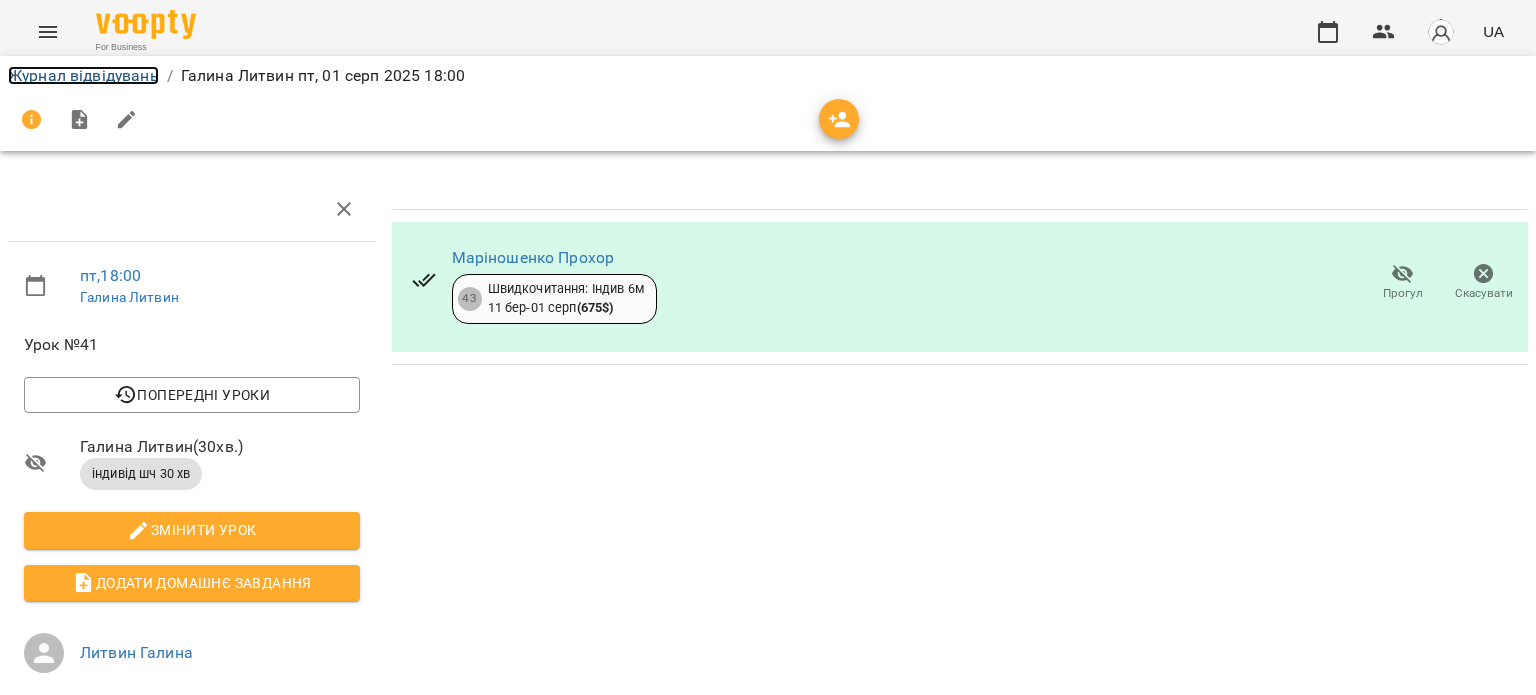 click on "Журнал відвідувань" at bounding box center [83, 75] 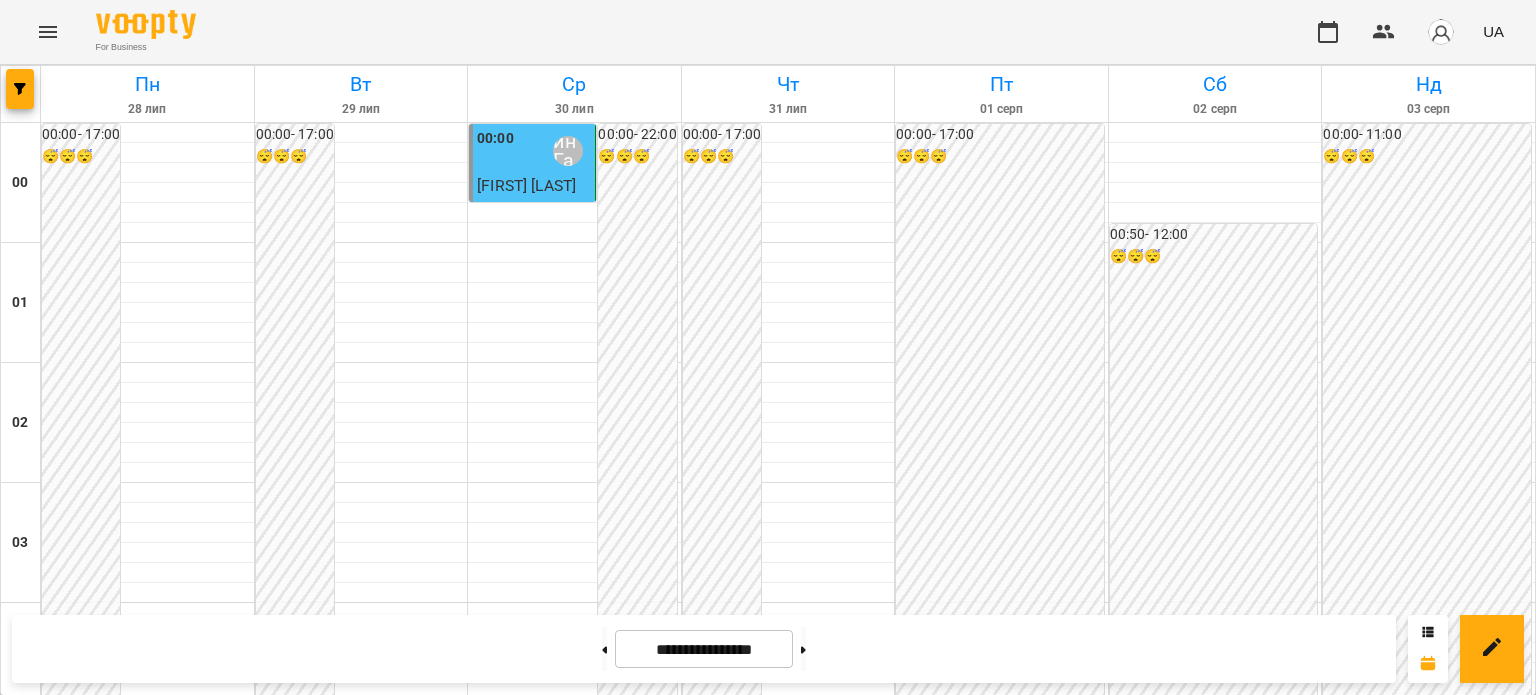 scroll, scrollTop: 2100, scrollLeft: 0, axis: vertical 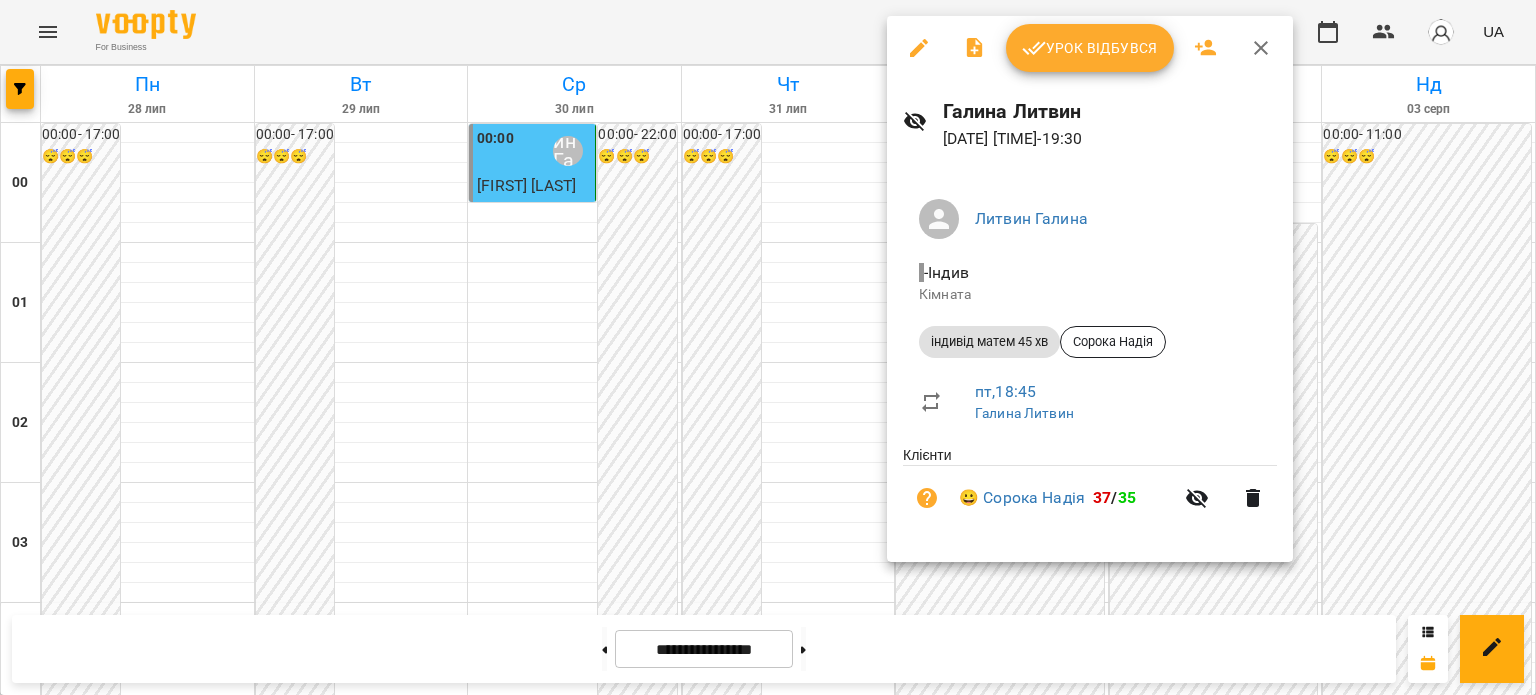 click on "Урок відбувся" at bounding box center [1090, 48] 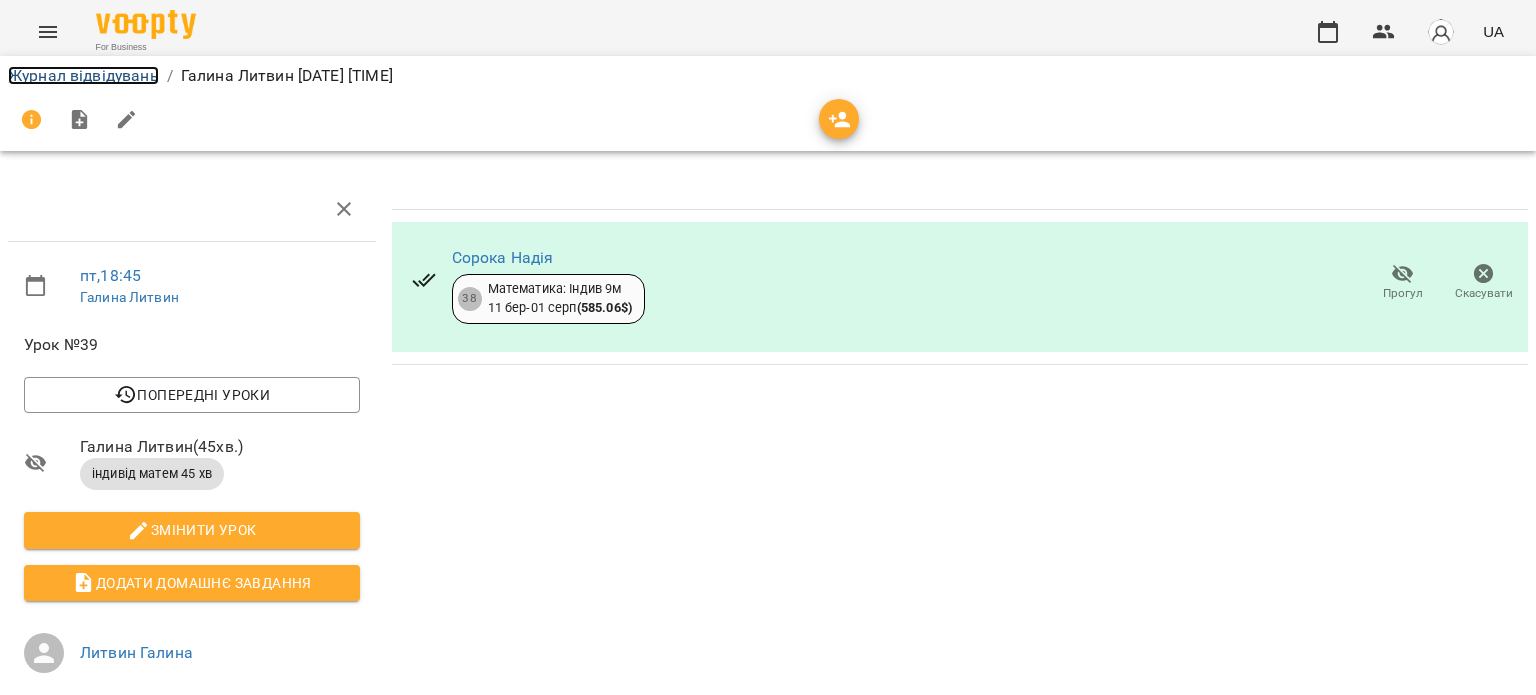 click on "Журнал відвідувань" at bounding box center (83, 75) 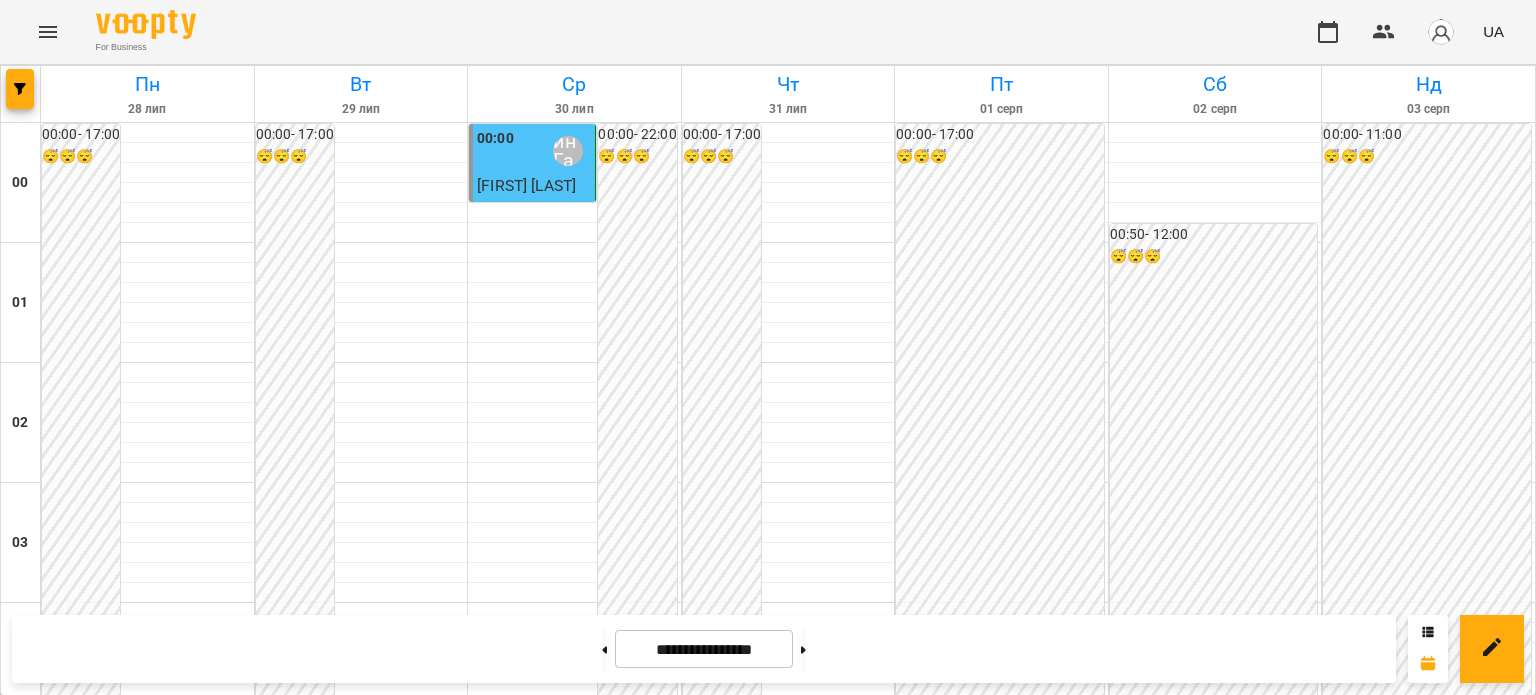scroll, scrollTop: 2100, scrollLeft: 0, axis: vertical 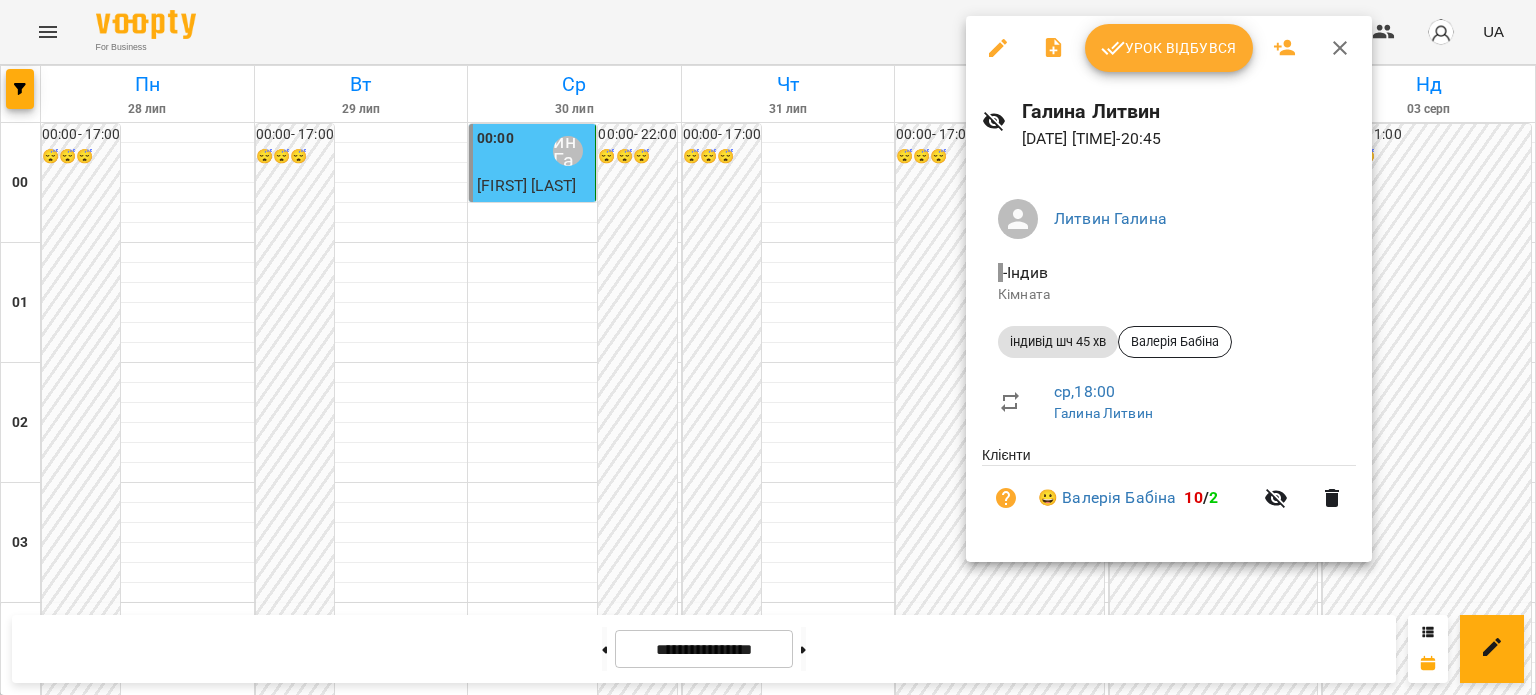 click on "Урок відбувся" at bounding box center [1169, 48] 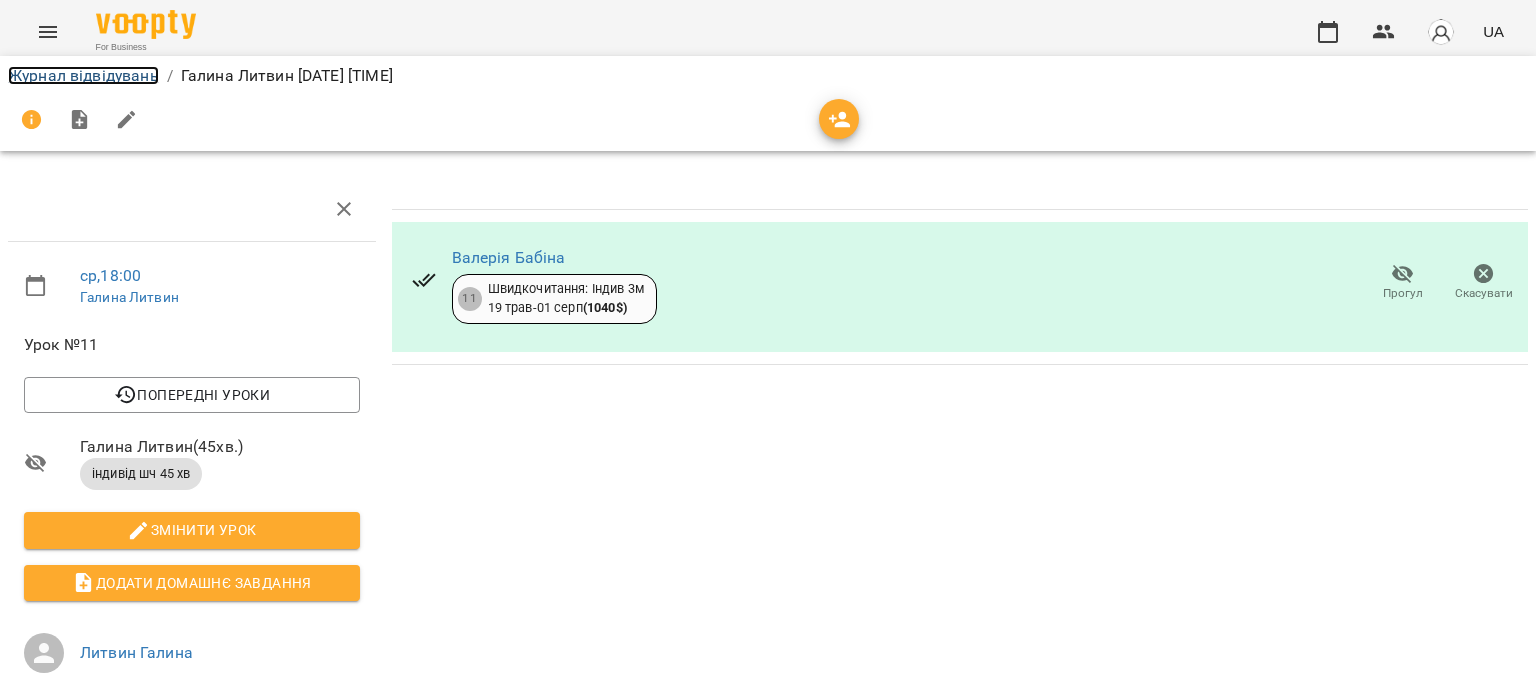 click on "Журнал відвідувань" at bounding box center [83, 75] 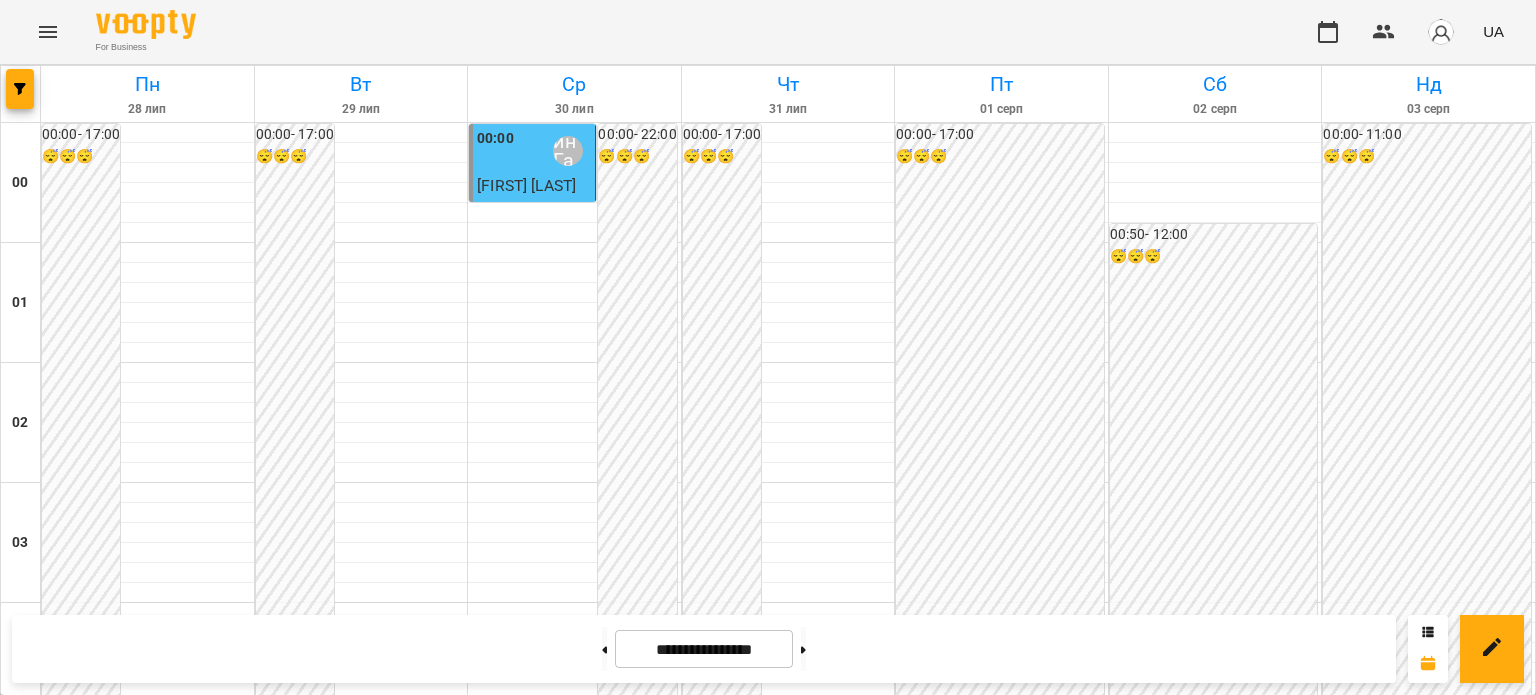 scroll, scrollTop: 2297, scrollLeft: 0, axis: vertical 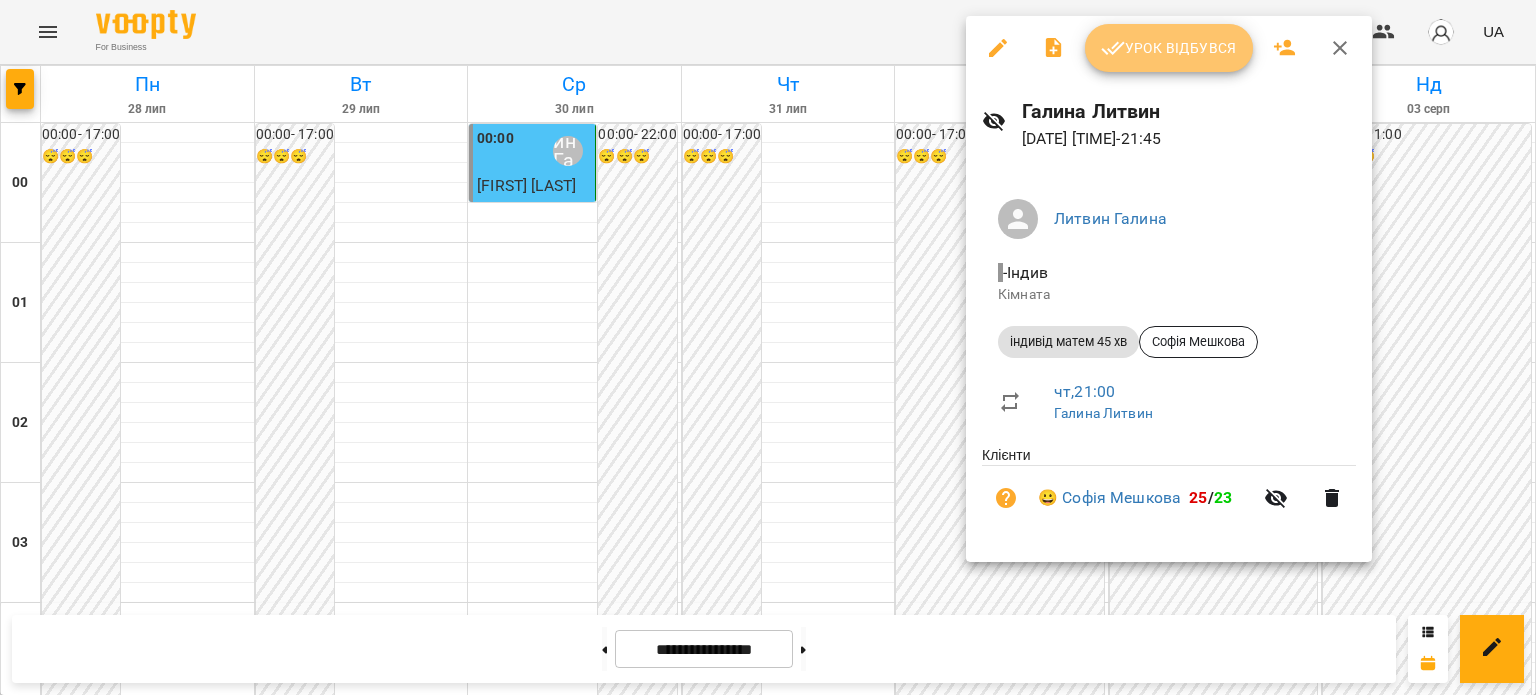 click on "Урок відбувся" at bounding box center [1169, 48] 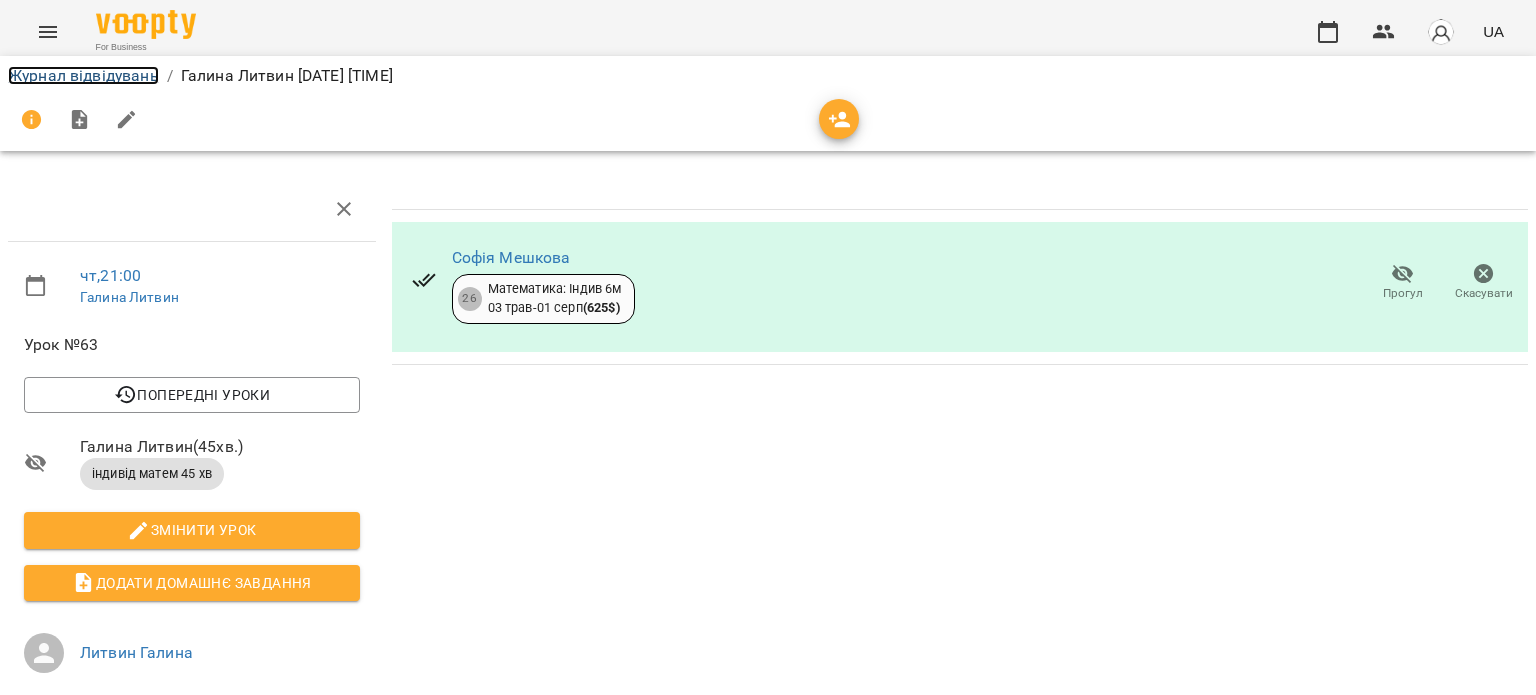 click on "Журнал відвідувань" at bounding box center (83, 75) 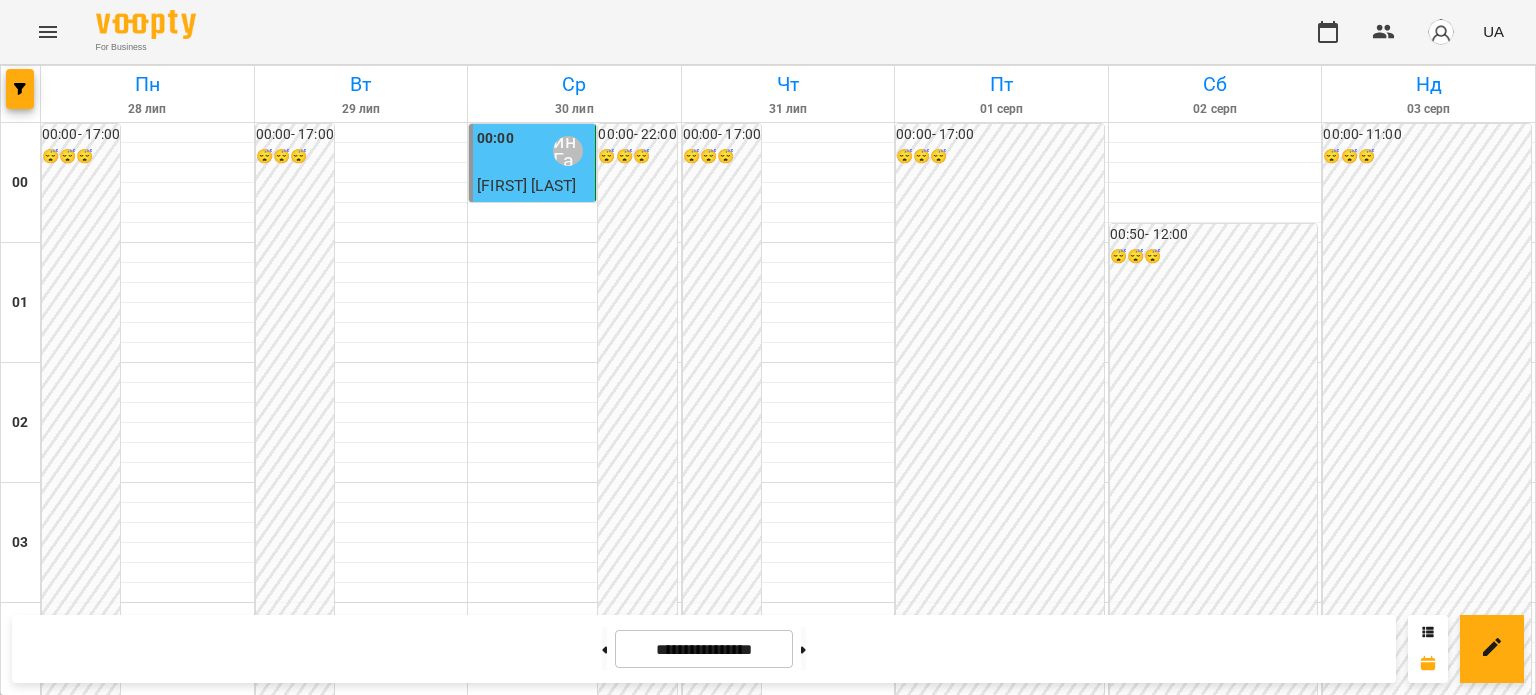 scroll, scrollTop: 2300, scrollLeft: 0, axis: vertical 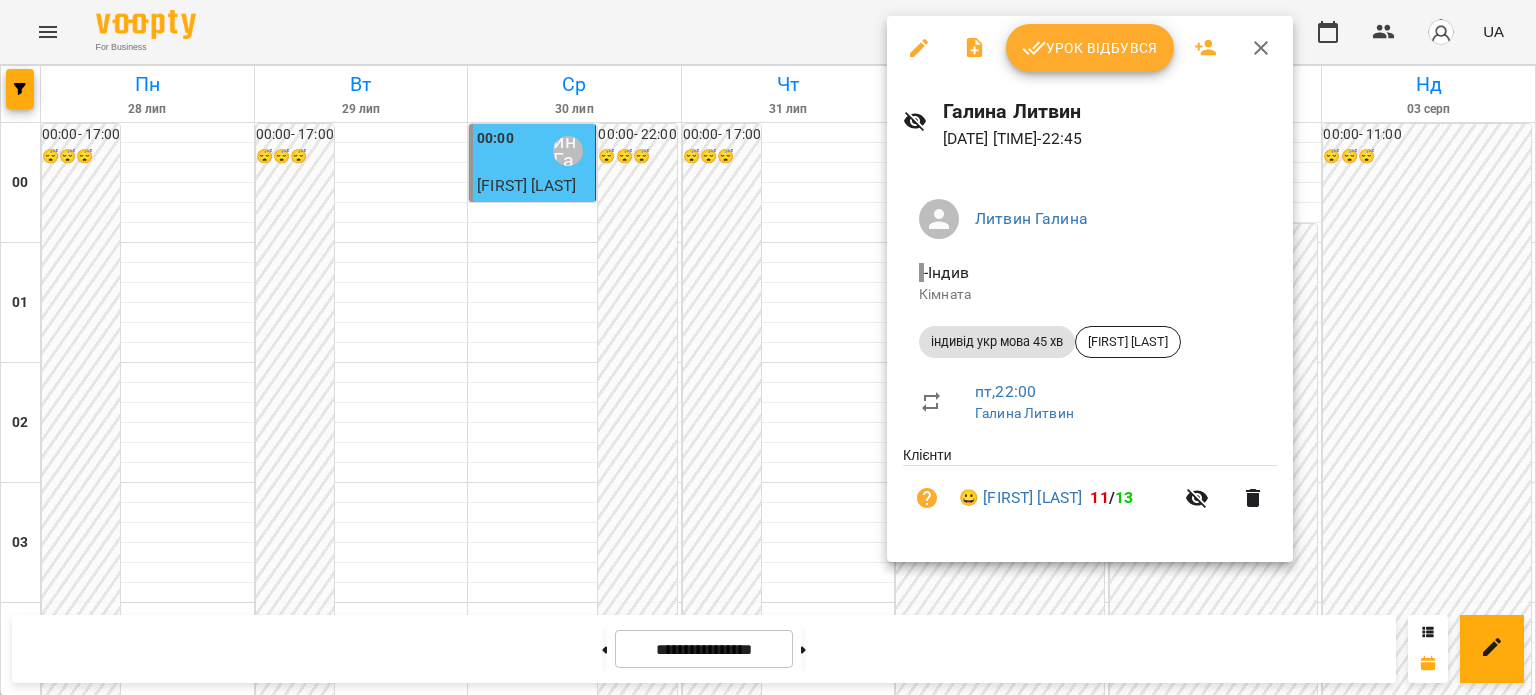 click on "Урок відбувся" at bounding box center [1090, 48] 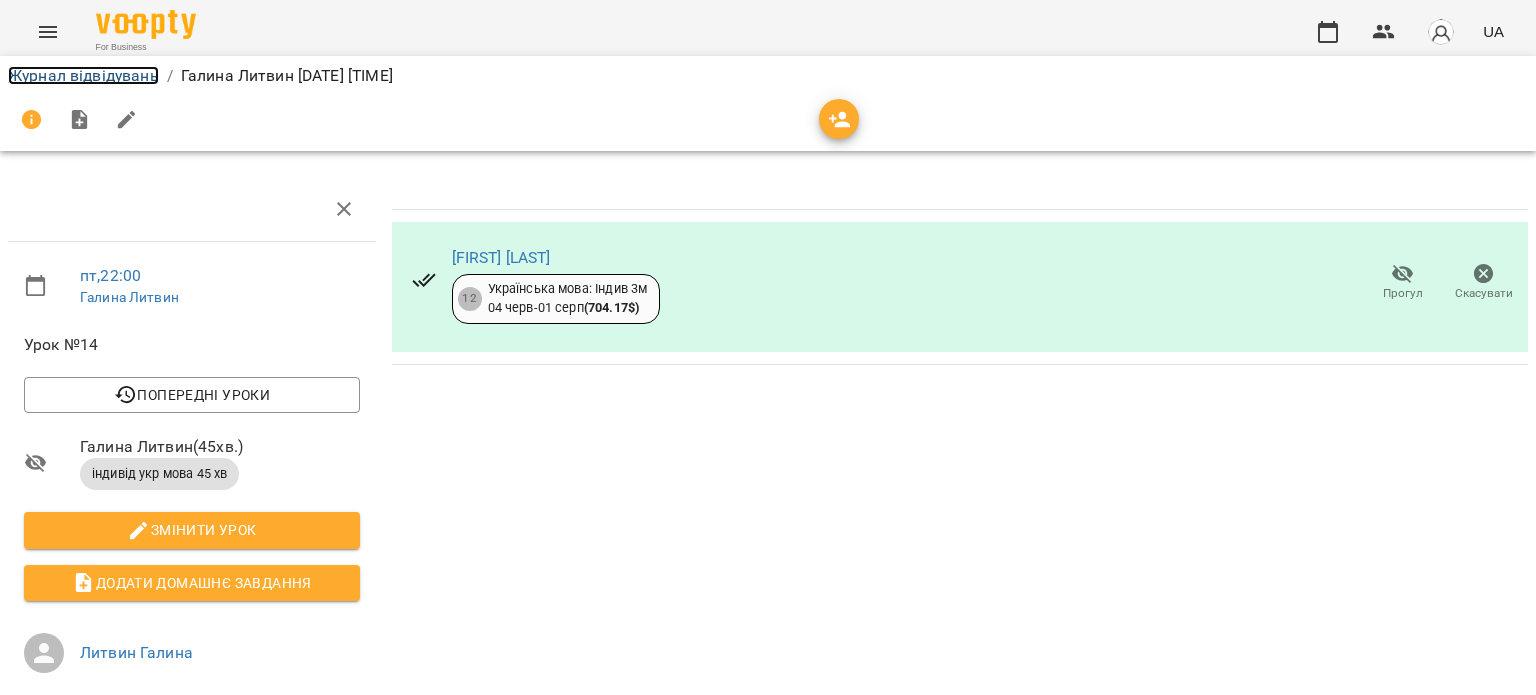 click on "Журнал відвідувань" at bounding box center [83, 75] 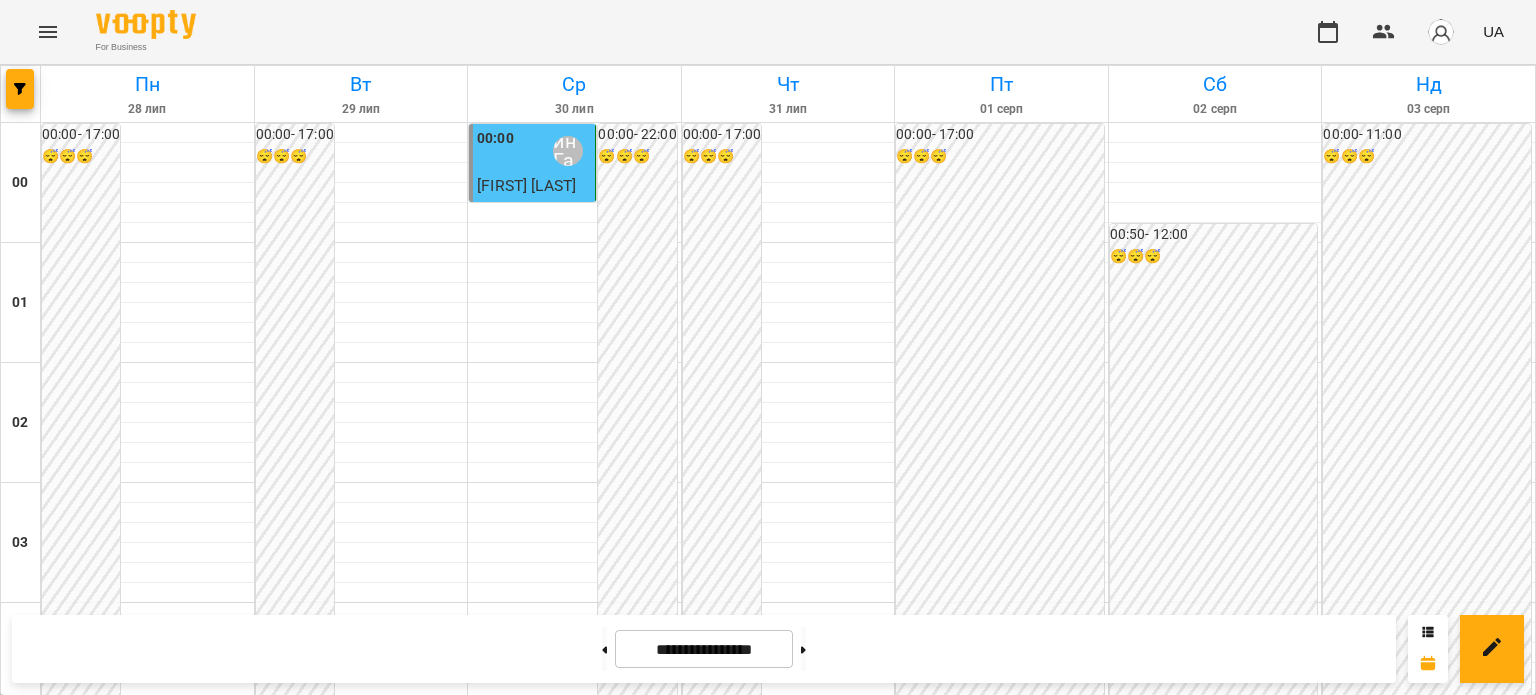 scroll, scrollTop: 1700, scrollLeft: 0, axis: vertical 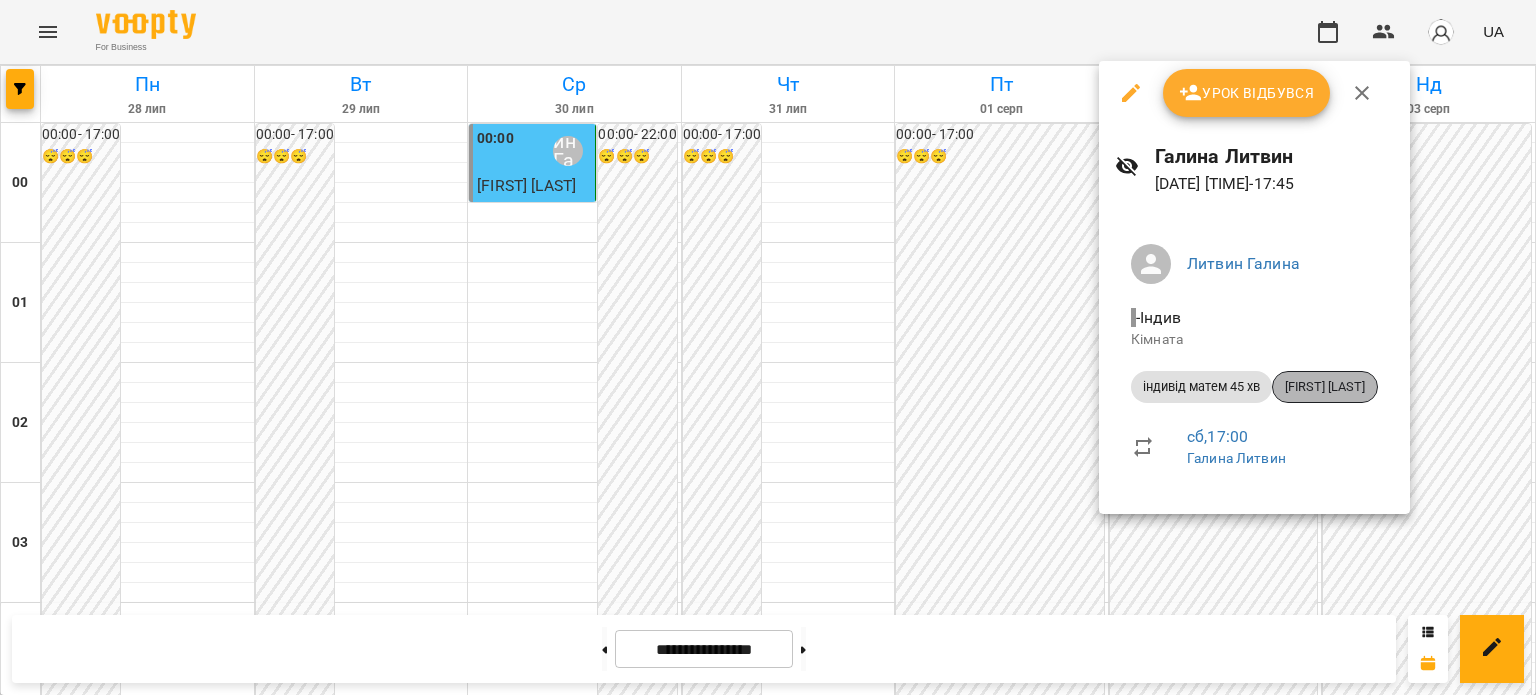 click on "[FIRST] [LAST]" at bounding box center (1325, 387) 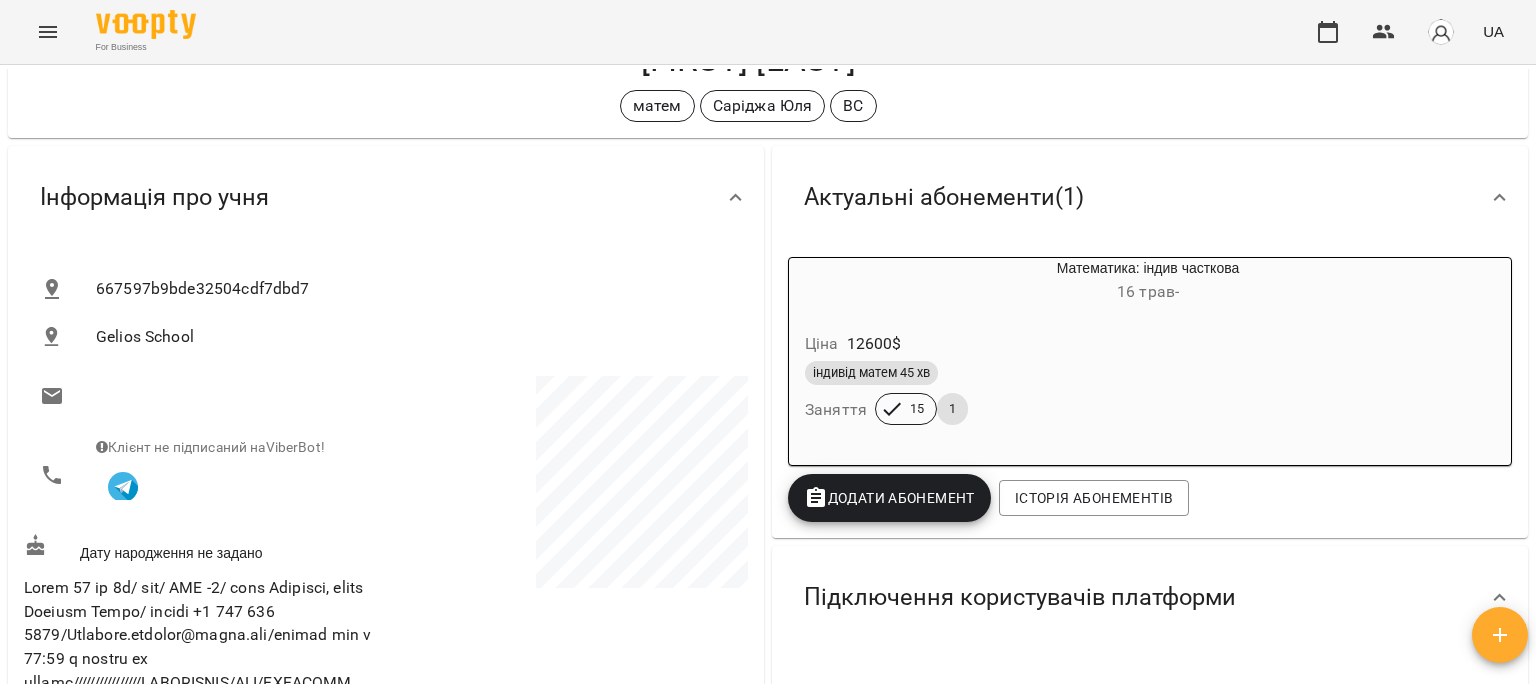 scroll, scrollTop: 0, scrollLeft: 0, axis: both 